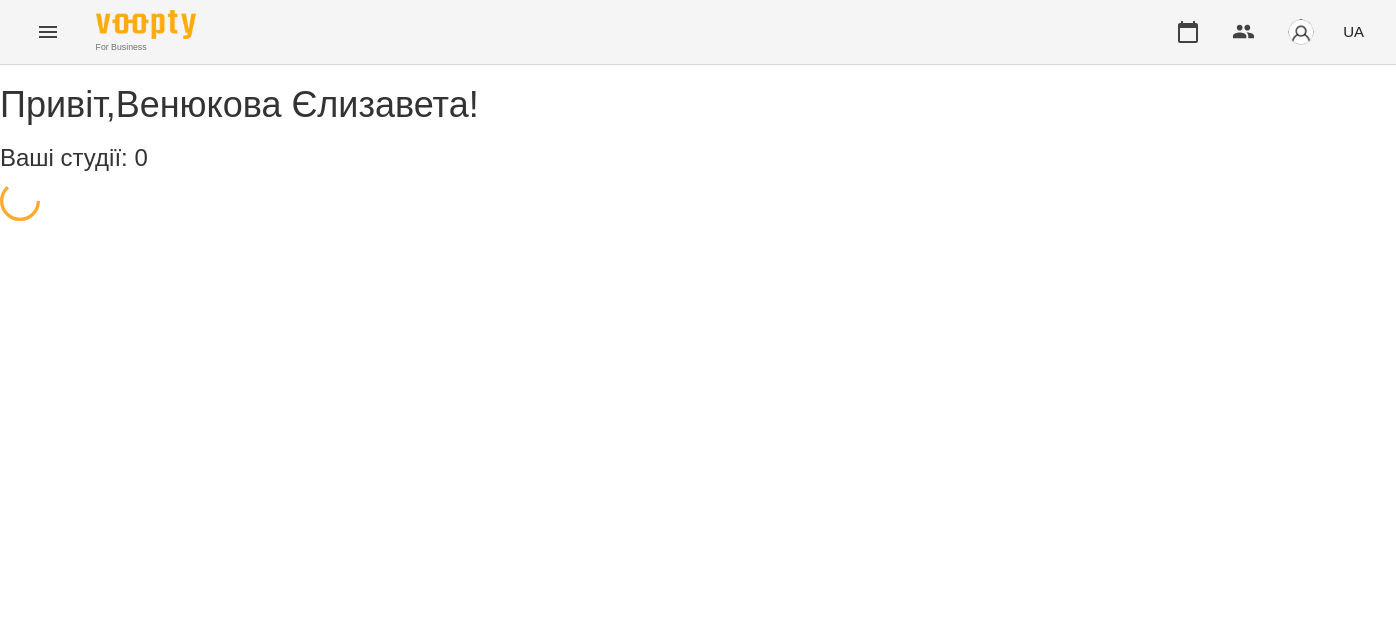 scroll, scrollTop: 0, scrollLeft: 0, axis: both 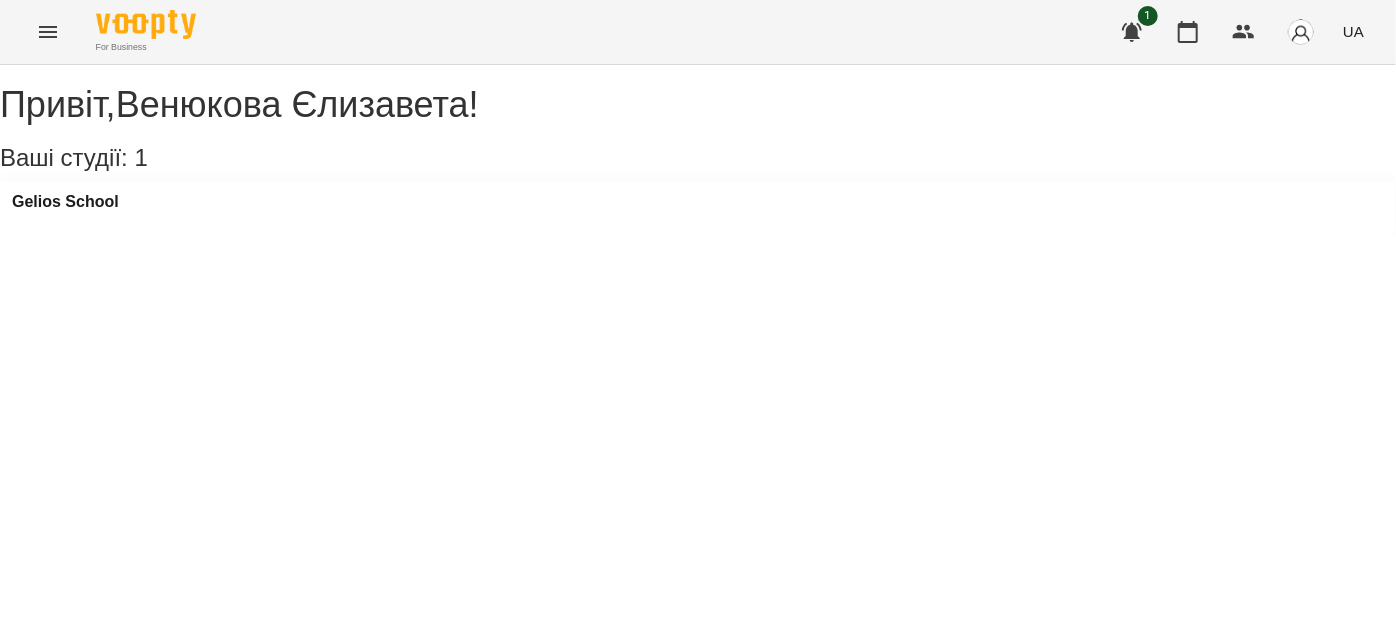 click at bounding box center (48, 32) 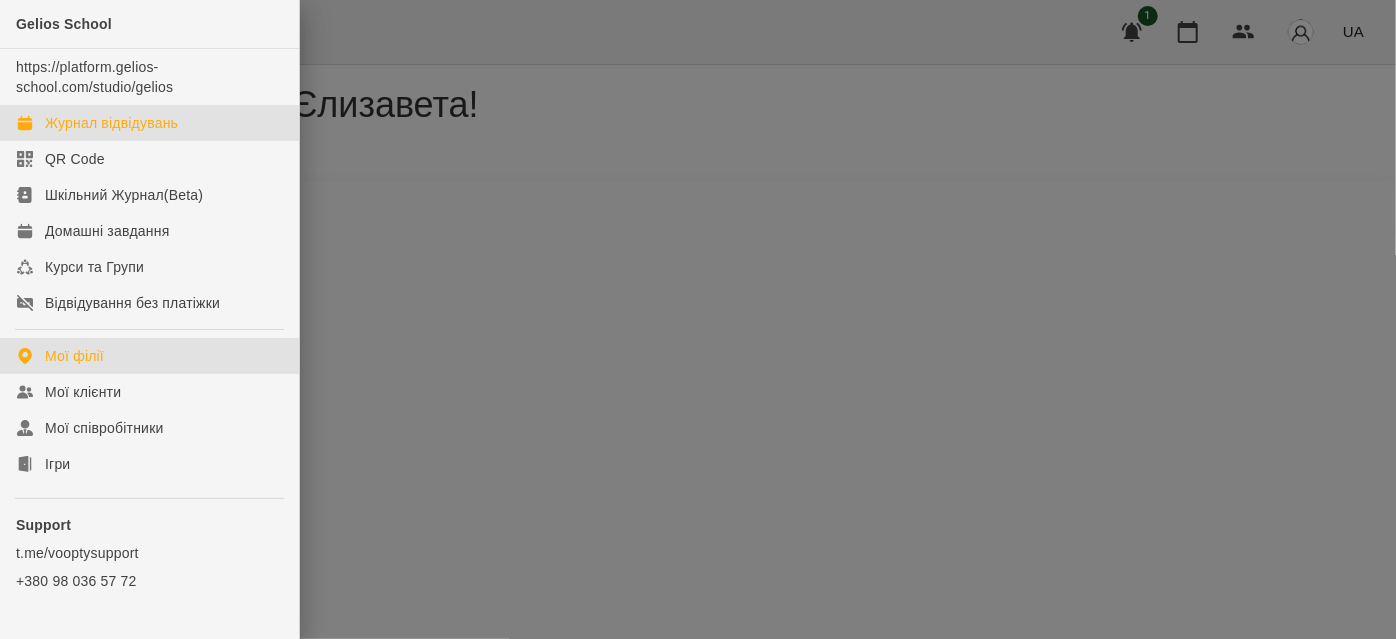 click on "Журнал відвідувань" at bounding box center (111, 123) 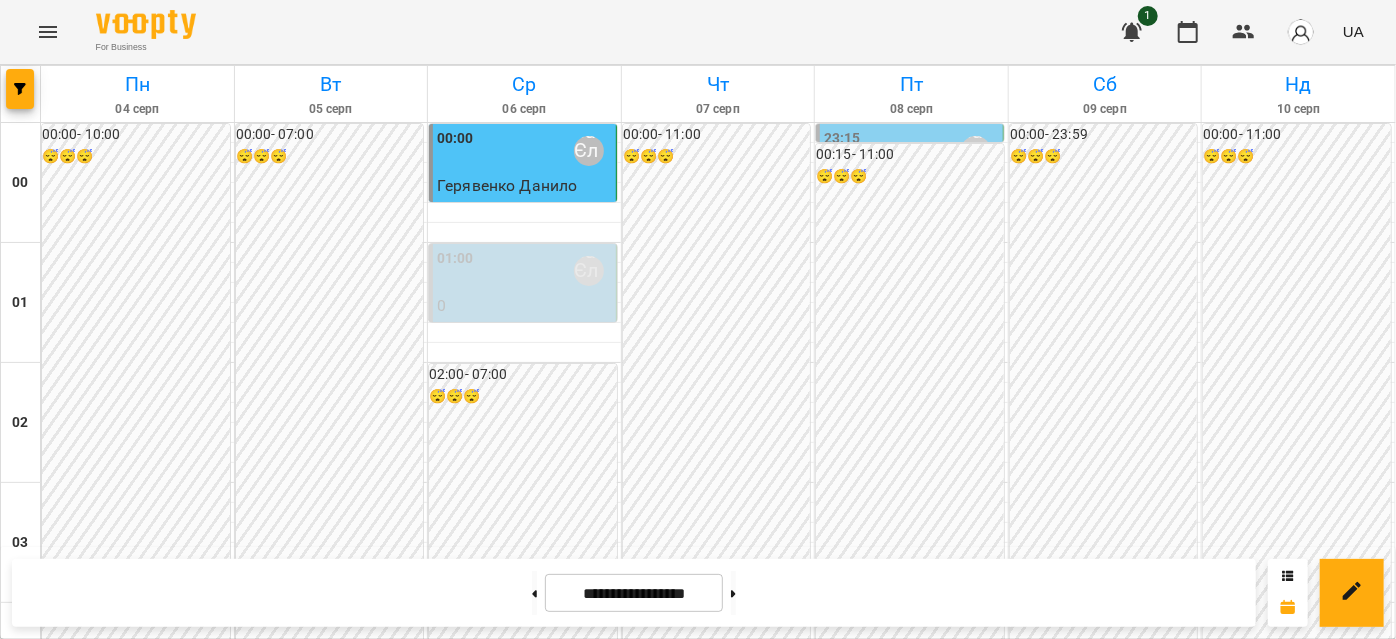 scroll, scrollTop: 1454, scrollLeft: 0, axis: vertical 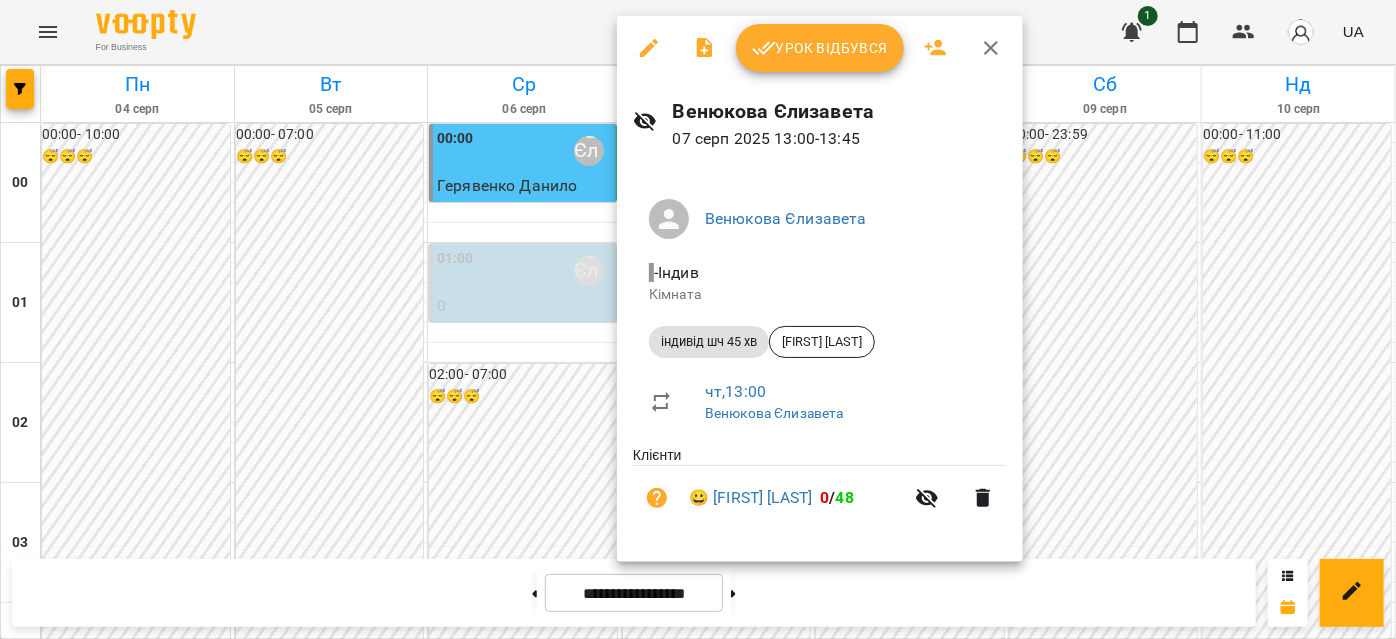 click 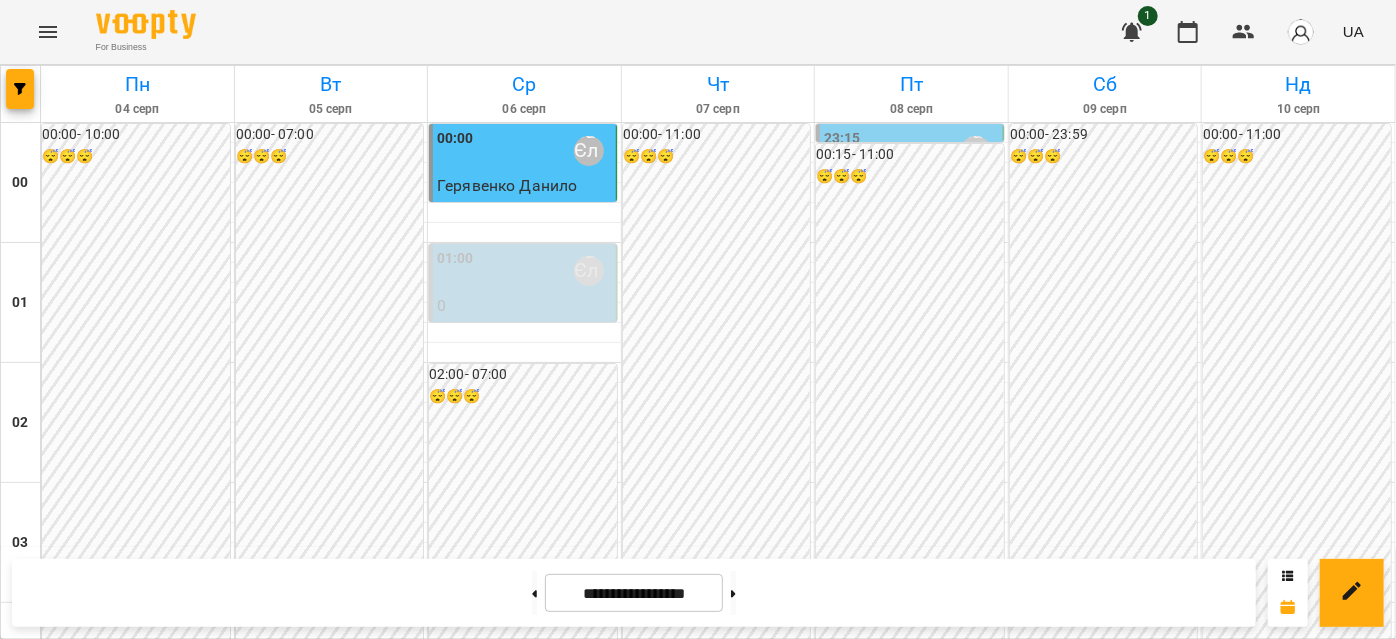 scroll, scrollTop: 1090, scrollLeft: 0, axis: vertical 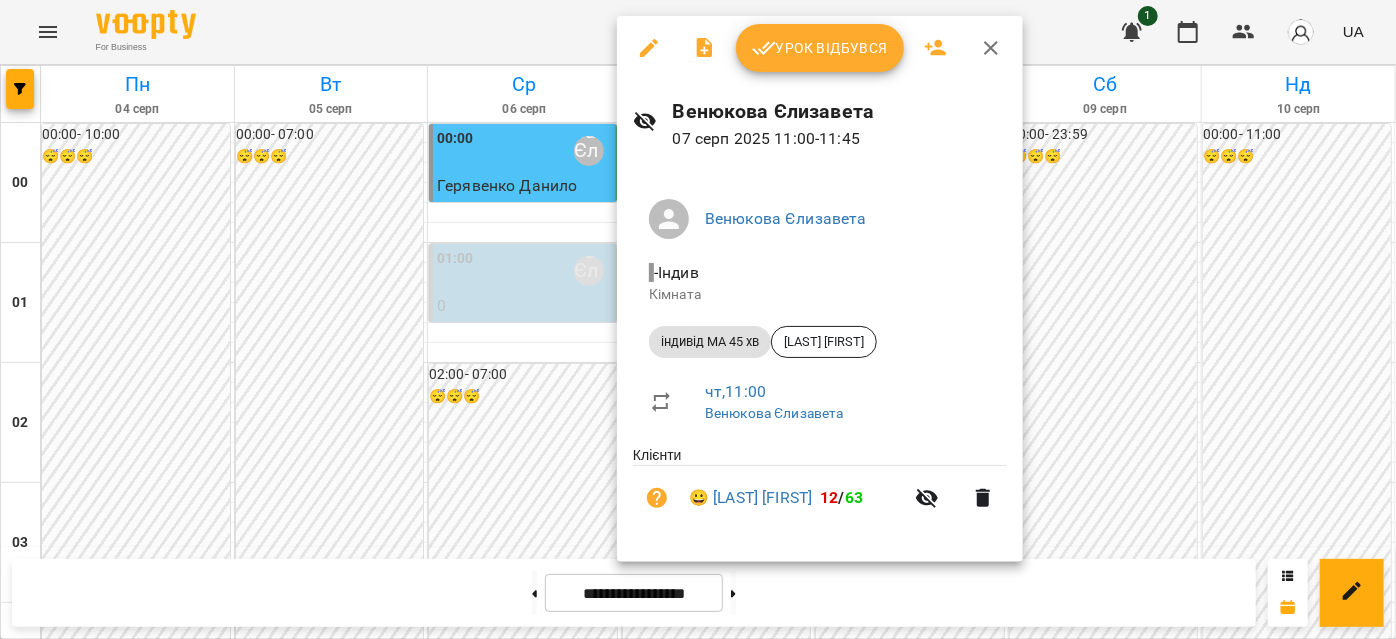 click on "Урок відбувся" at bounding box center [820, 48] 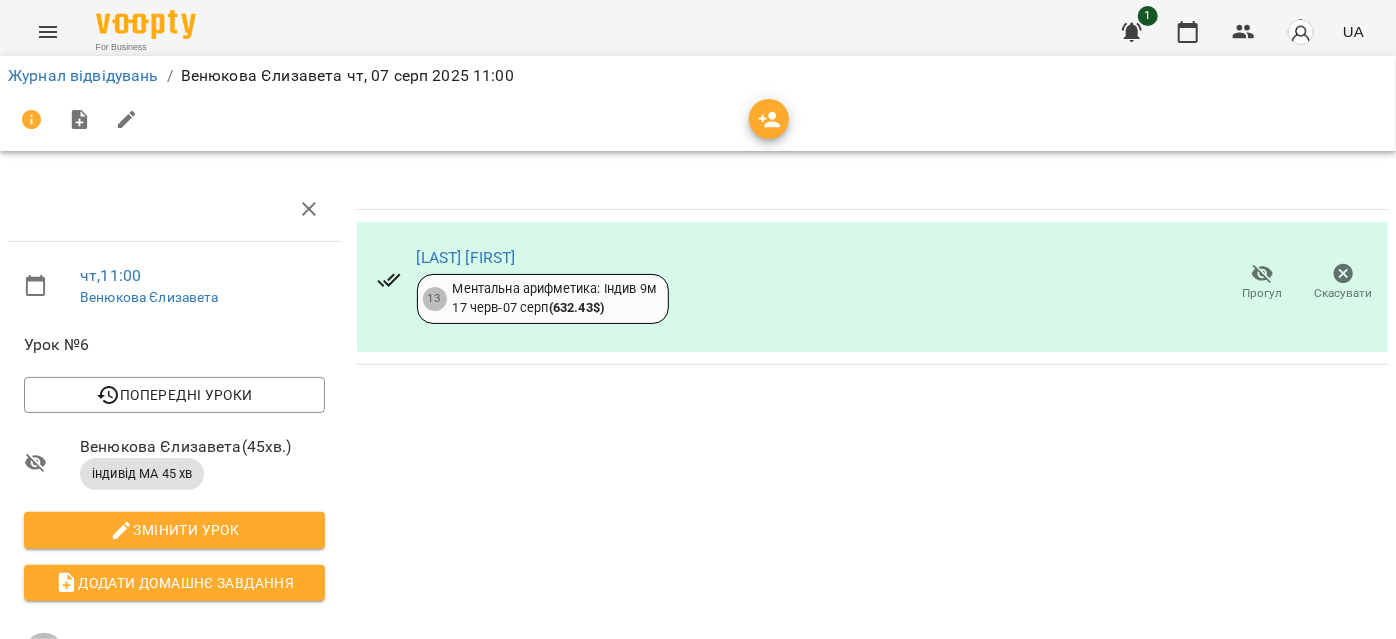 click at bounding box center (48, 32) 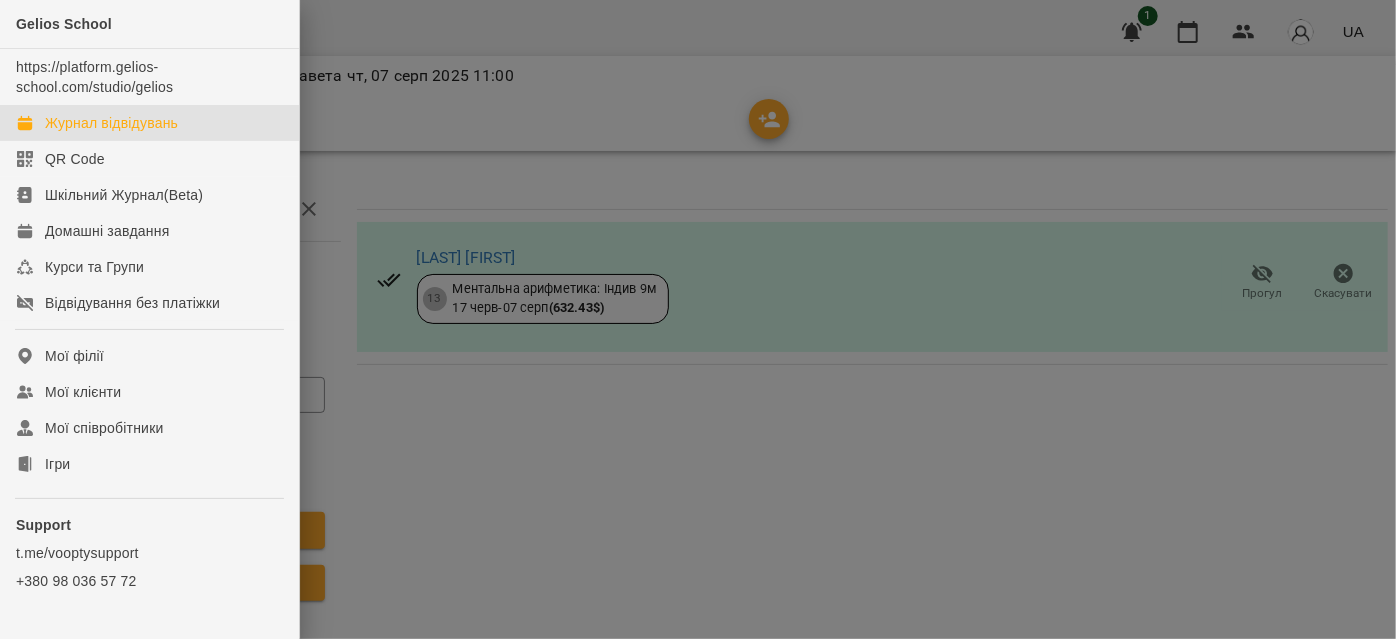 click on "Журнал відвідувань" at bounding box center (111, 123) 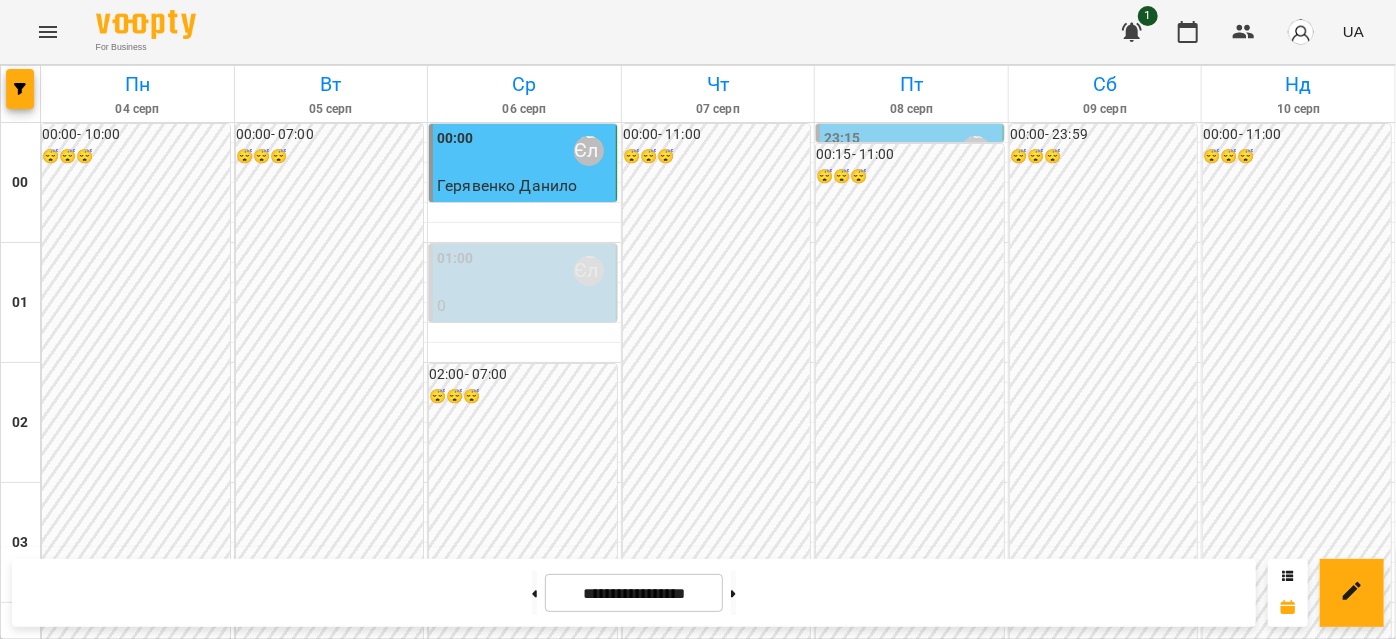scroll, scrollTop: 2000, scrollLeft: 0, axis: vertical 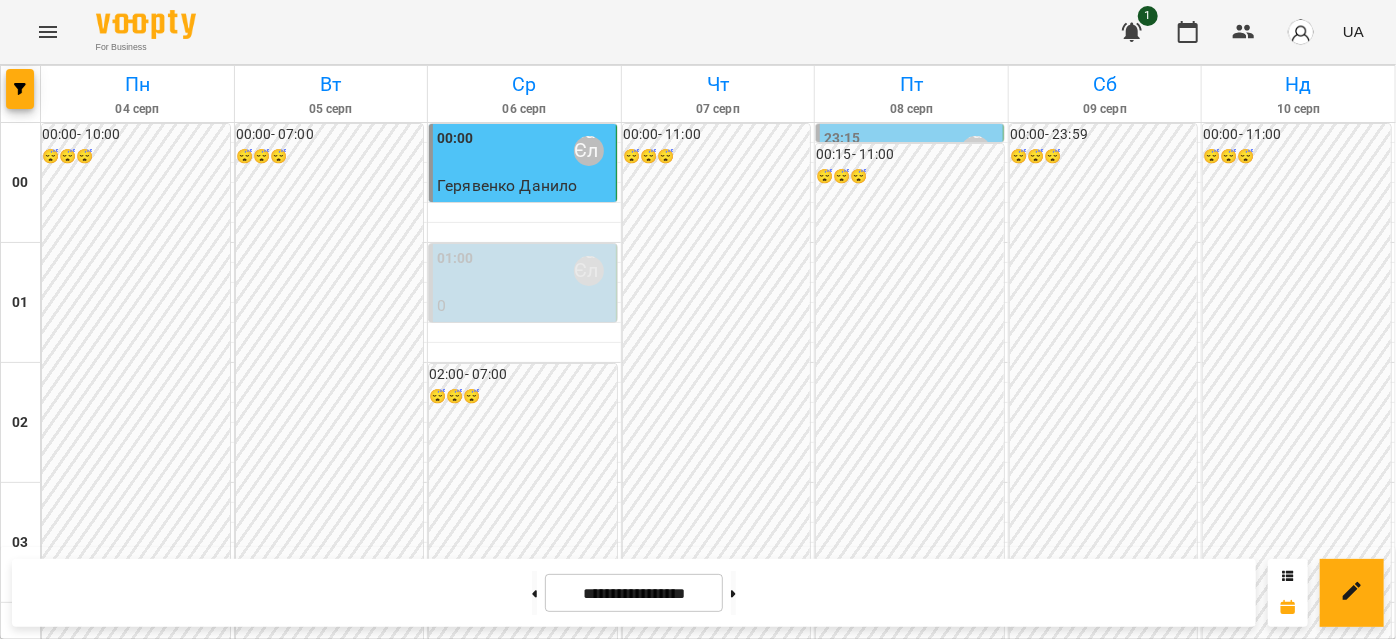 click on "[FIRST] [LAST]" at bounding box center (680, 2345) 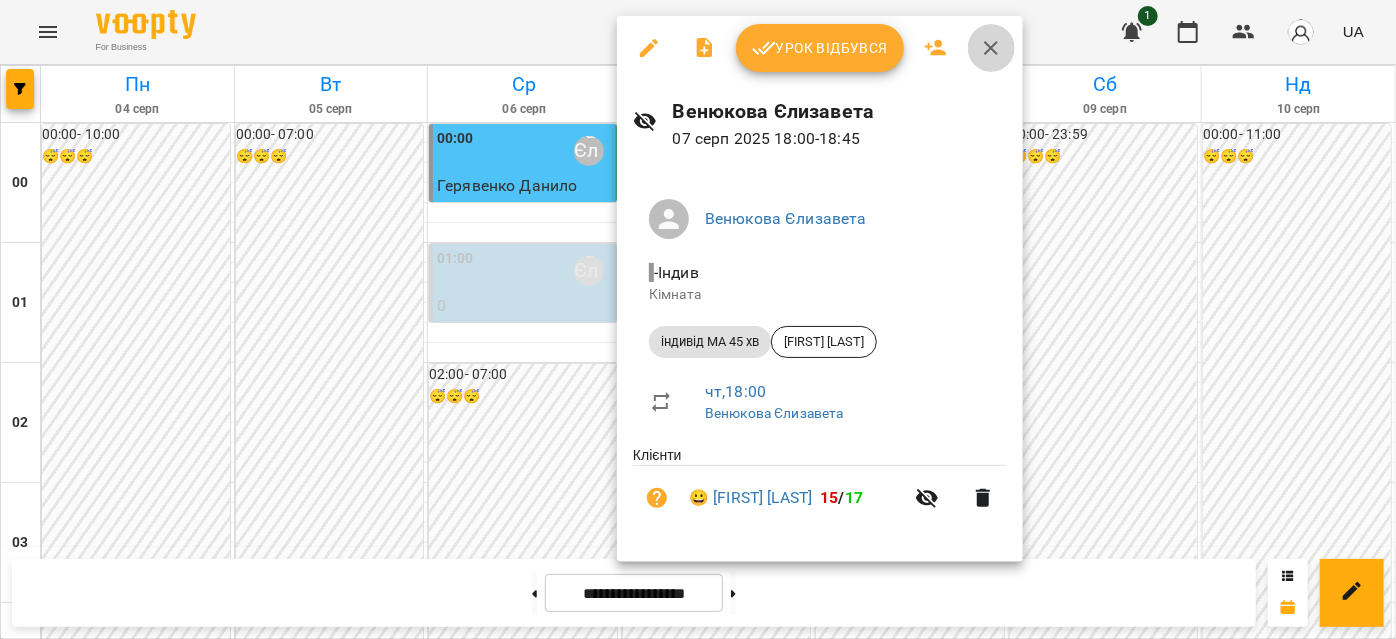 click 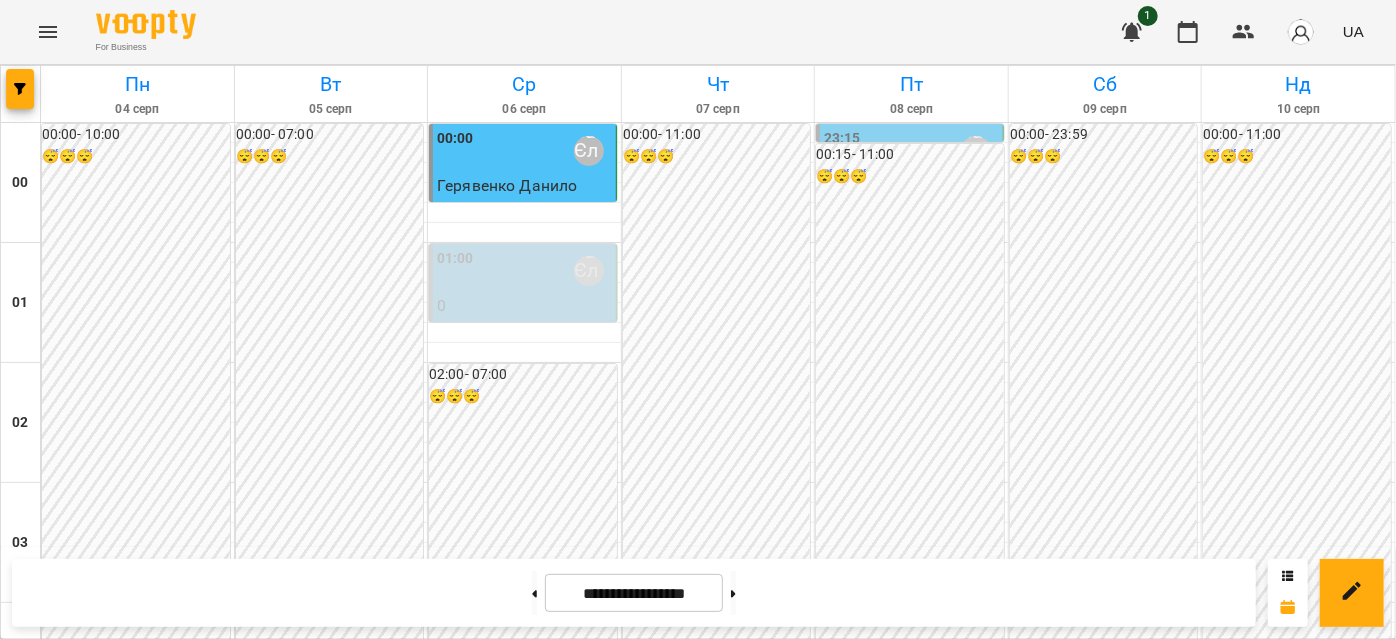 scroll, scrollTop: 2181, scrollLeft: 0, axis: vertical 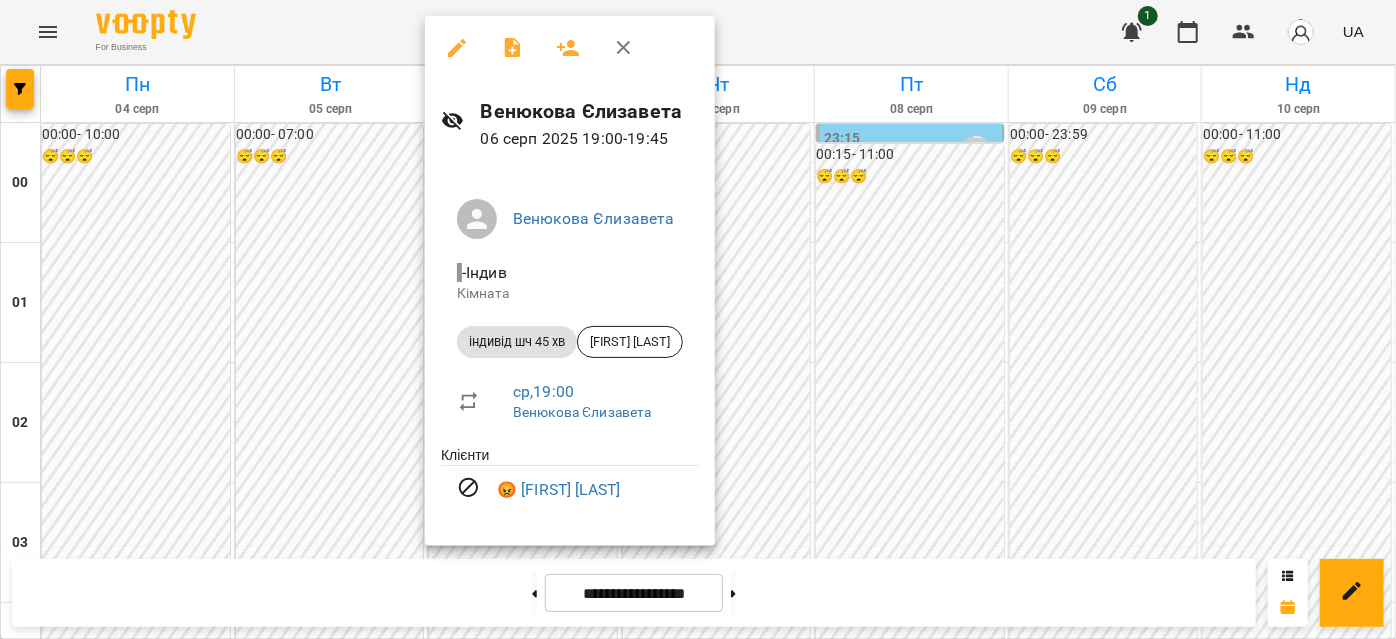 click at bounding box center [624, 48] 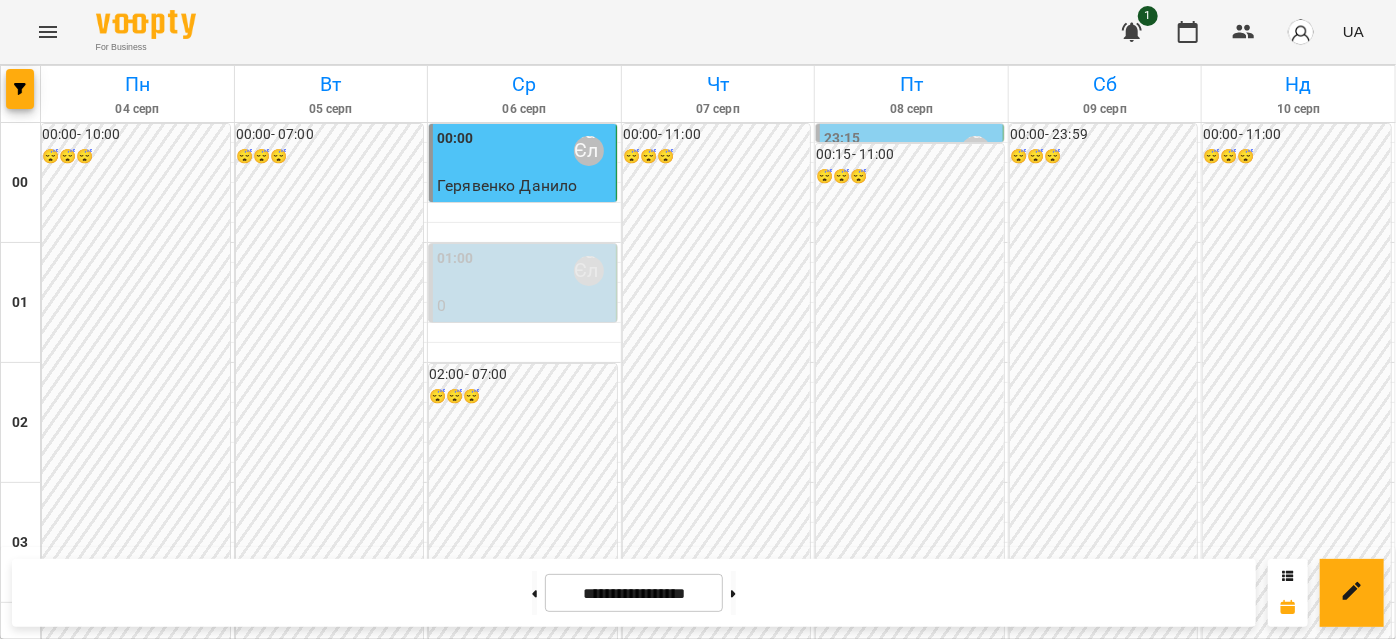 click on "0" at bounding box center (137, 2466) 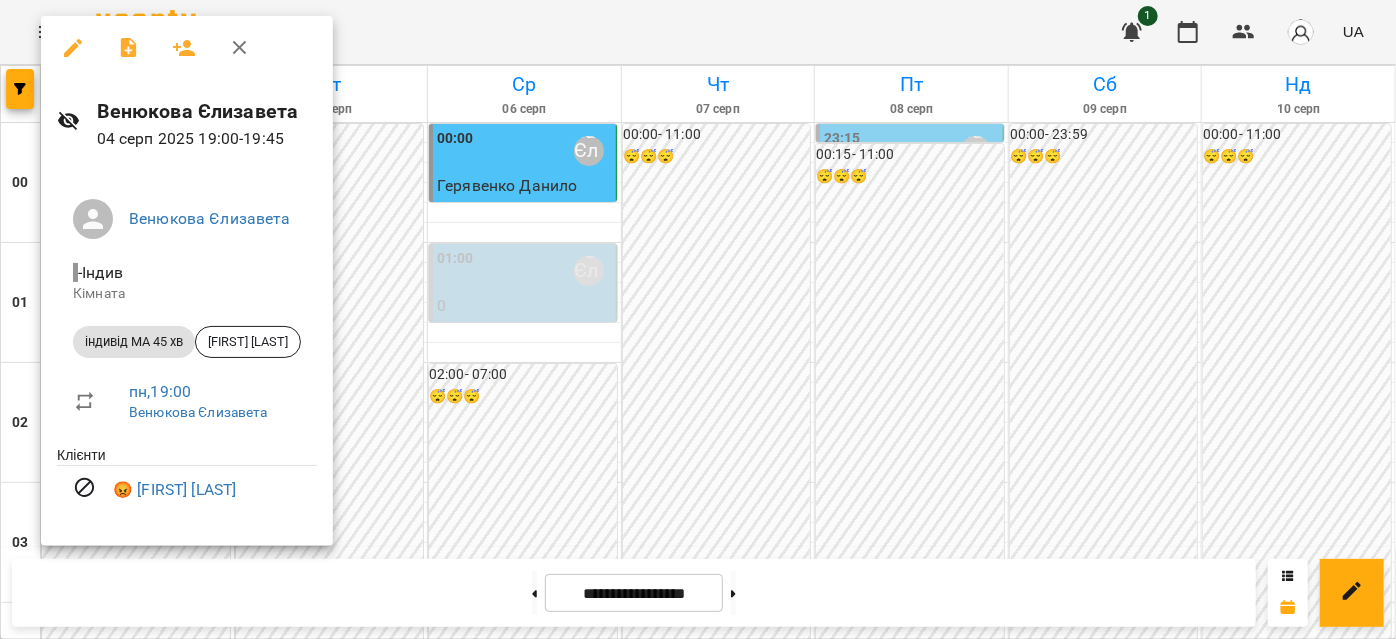 drag, startPoint x: 229, startPoint y: 51, endPoint x: 200, endPoint y: 62, distance: 31.016125 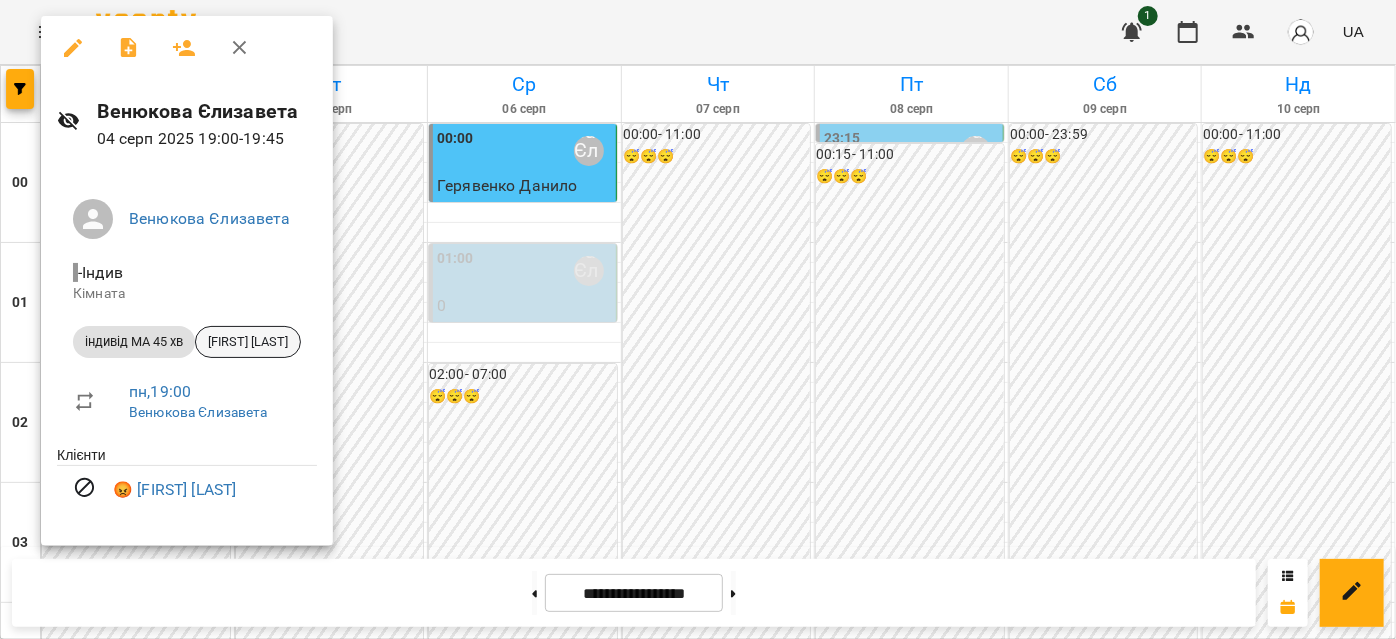 click on "[FIRST] [LAST]" at bounding box center (248, 342) 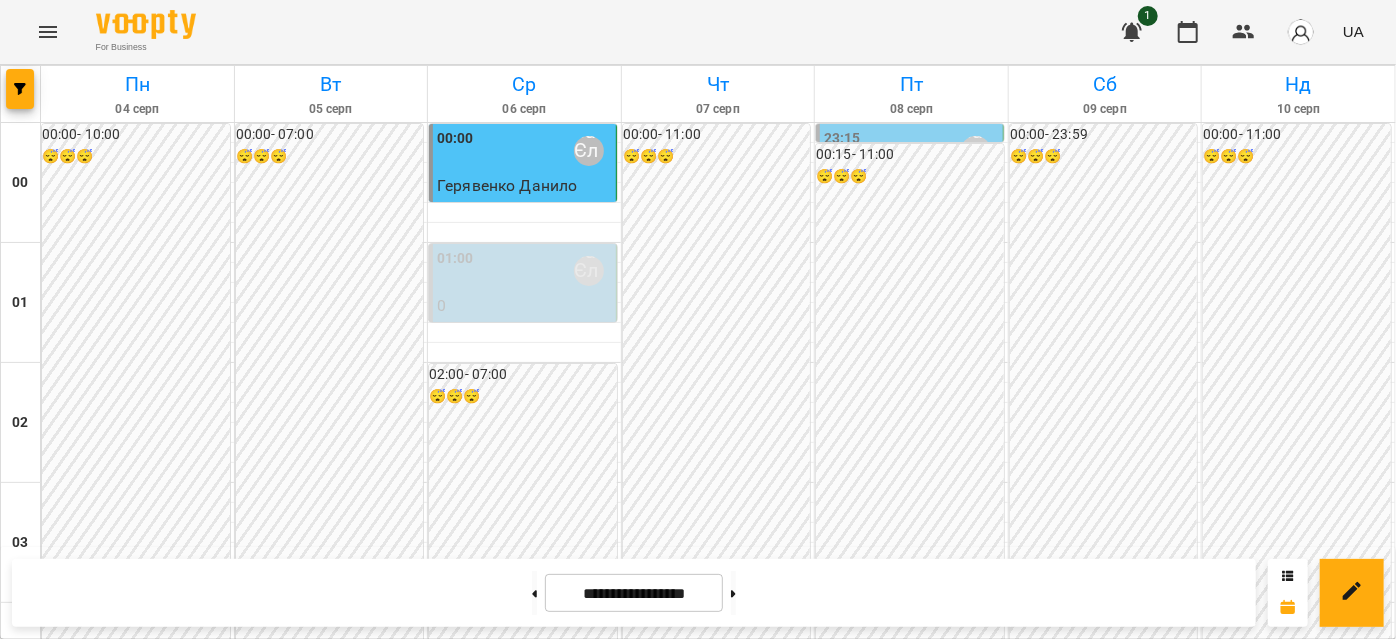 scroll, scrollTop: 1545, scrollLeft: 0, axis: vertical 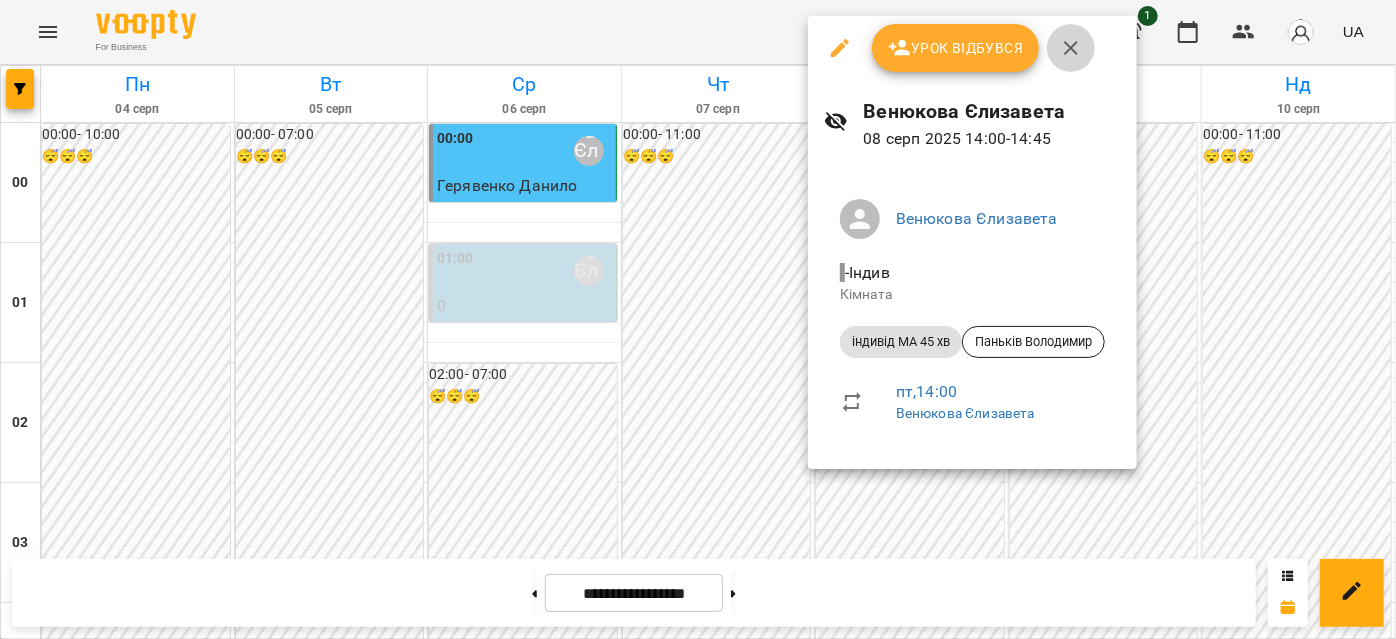 click 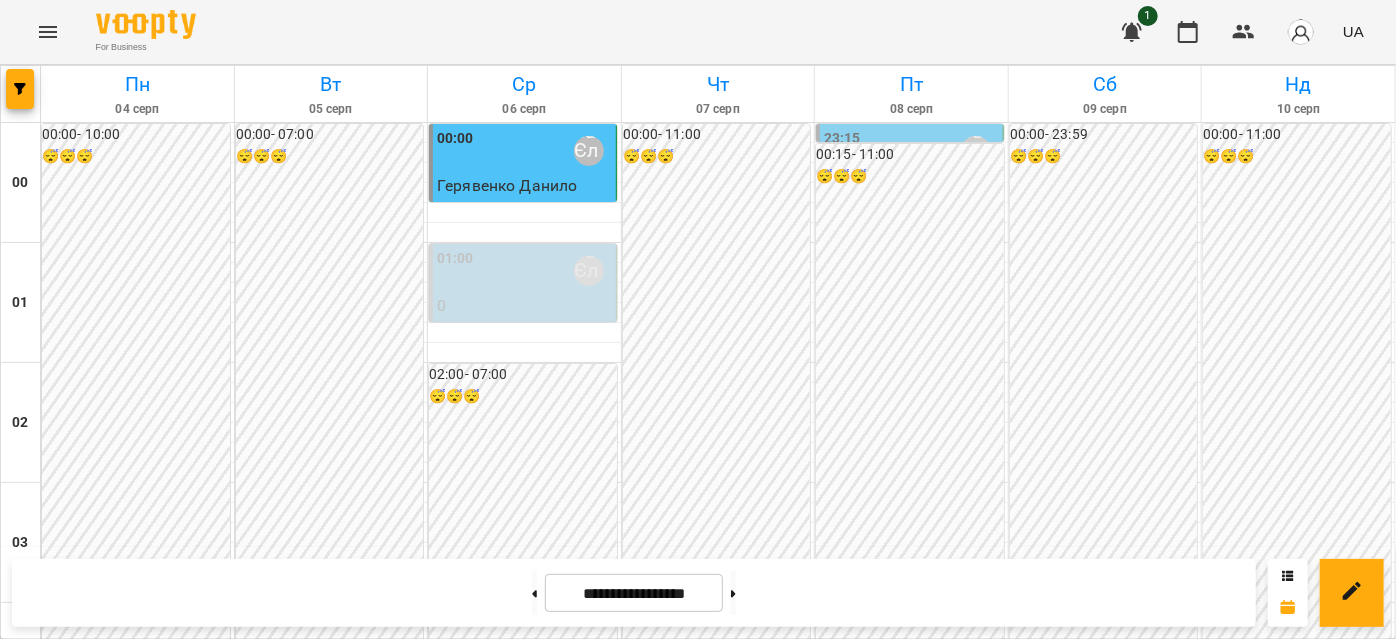 scroll, scrollTop: 1181, scrollLeft: 0, axis: vertical 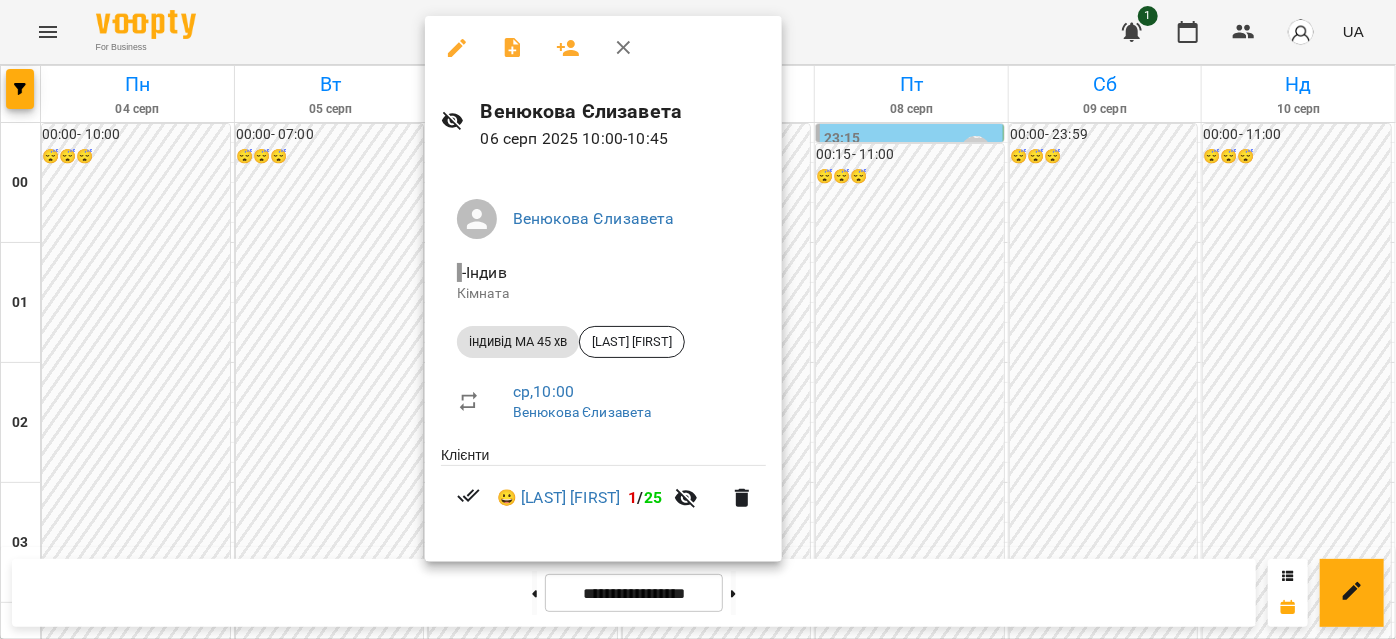 click 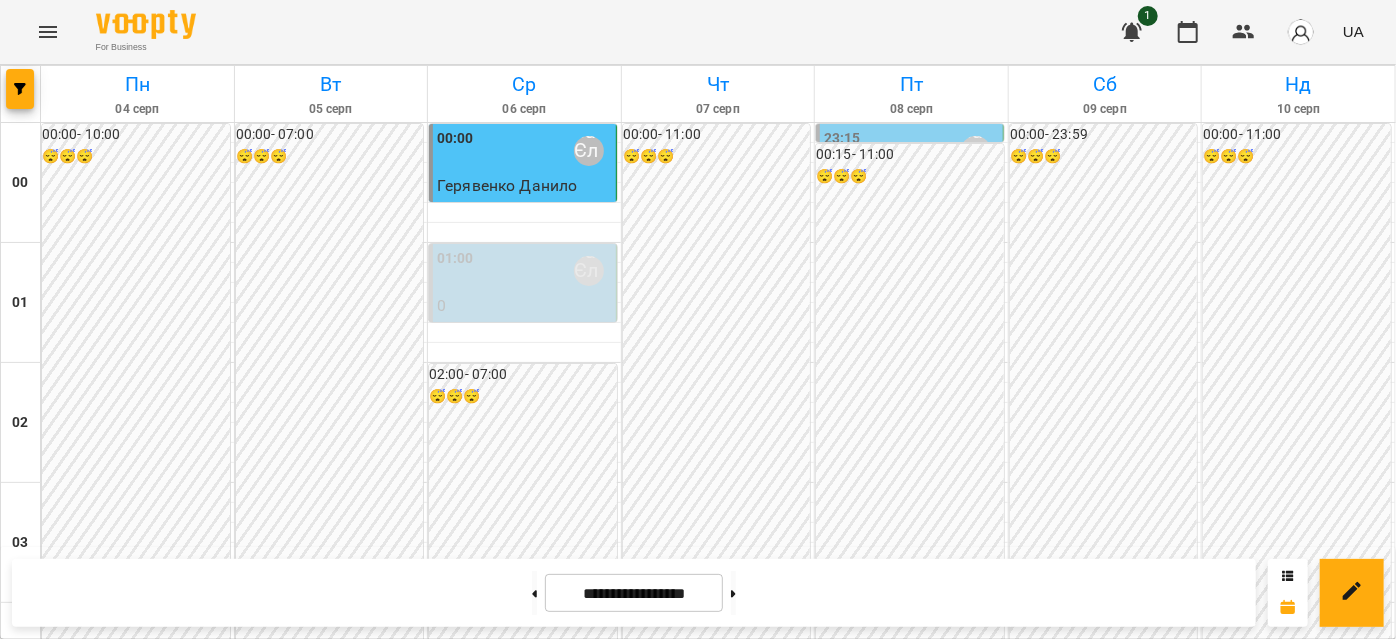 scroll, scrollTop: 1363, scrollLeft: 0, axis: vertical 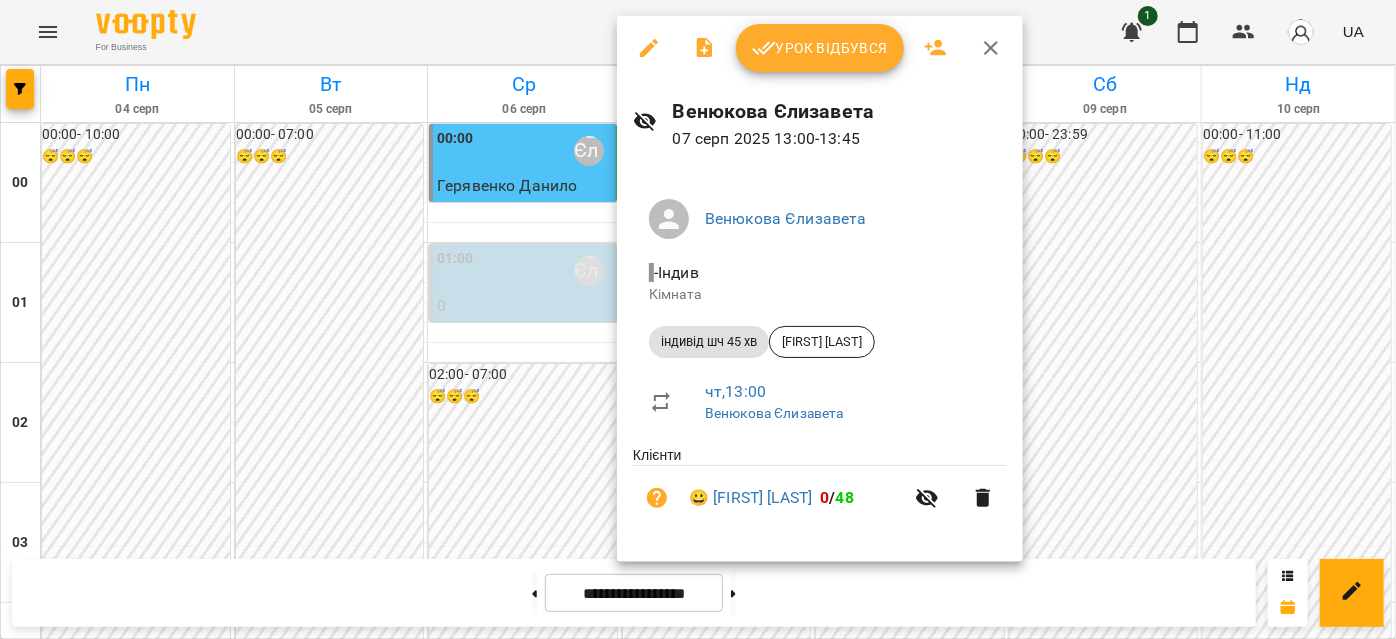 click 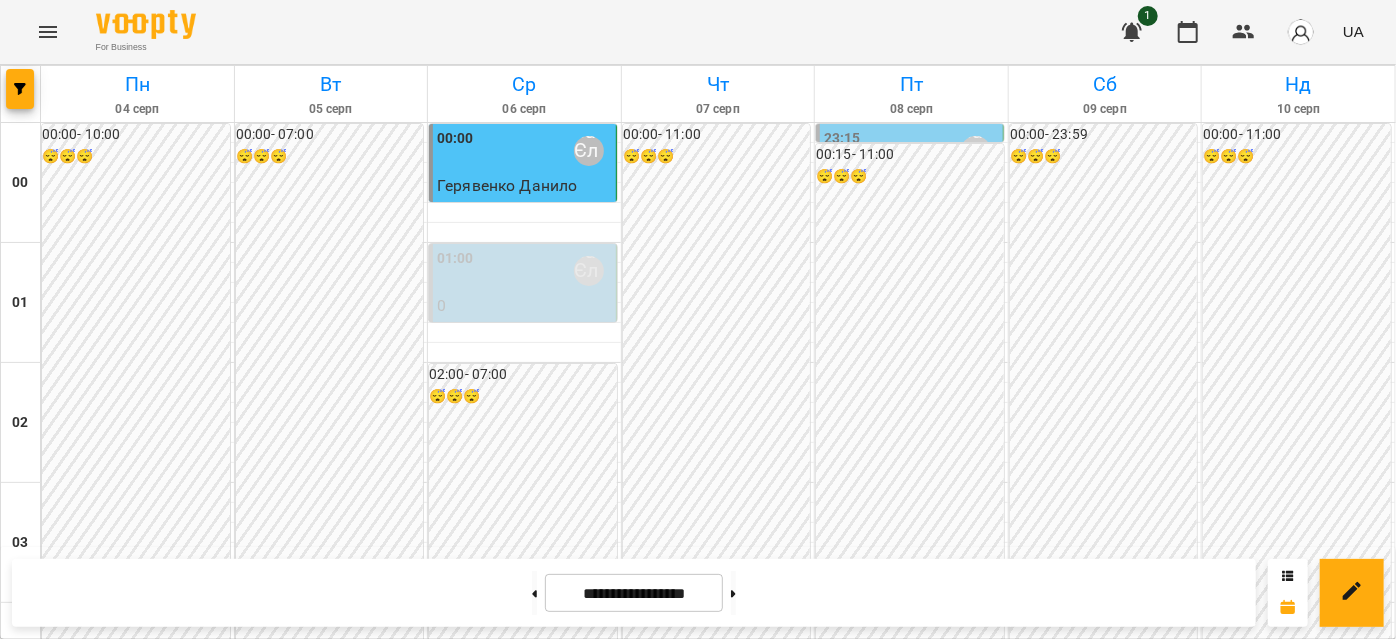 scroll, scrollTop: 1909, scrollLeft: 0, axis: vertical 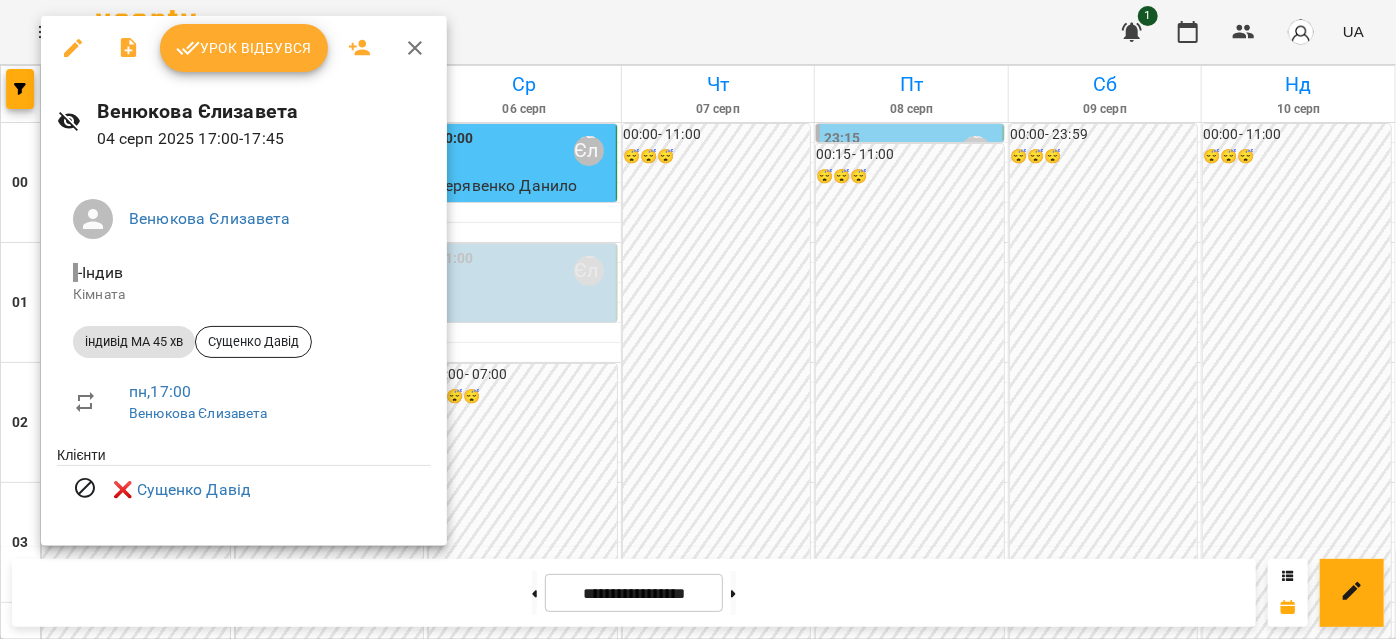 click 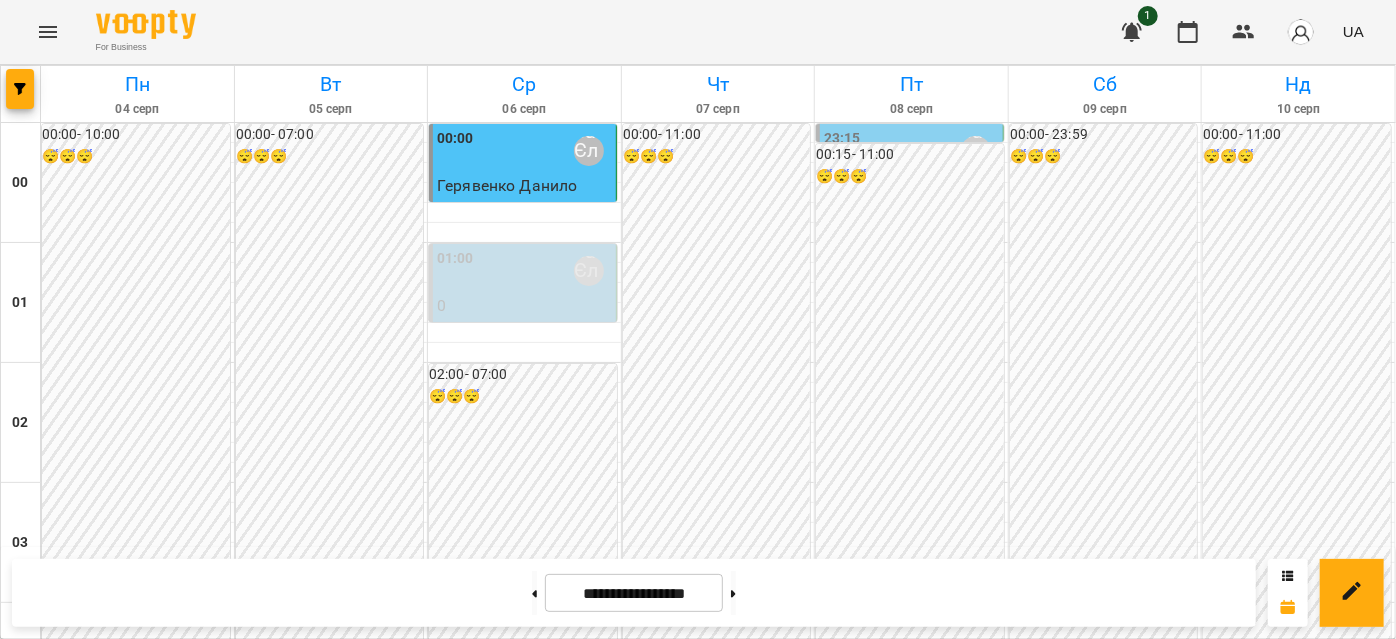 scroll, scrollTop: 1454, scrollLeft: 0, axis: vertical 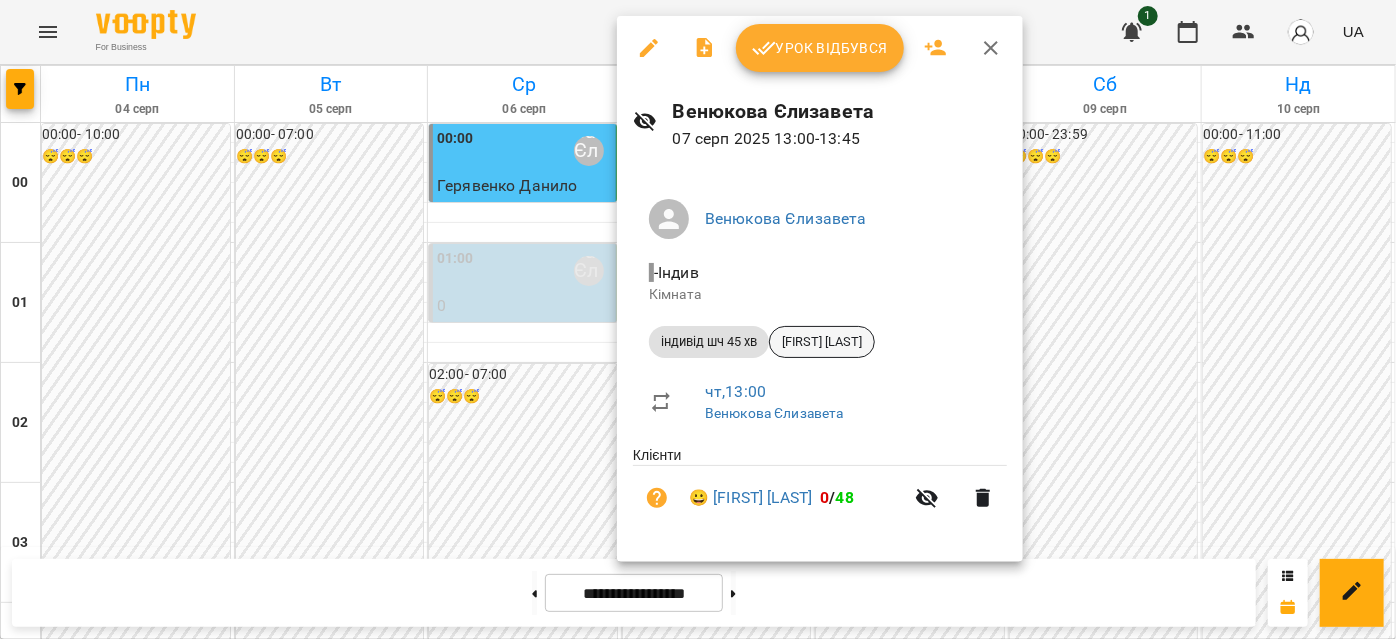 click on "[FIRST] [LAST]" at bounding box center [822, 342] 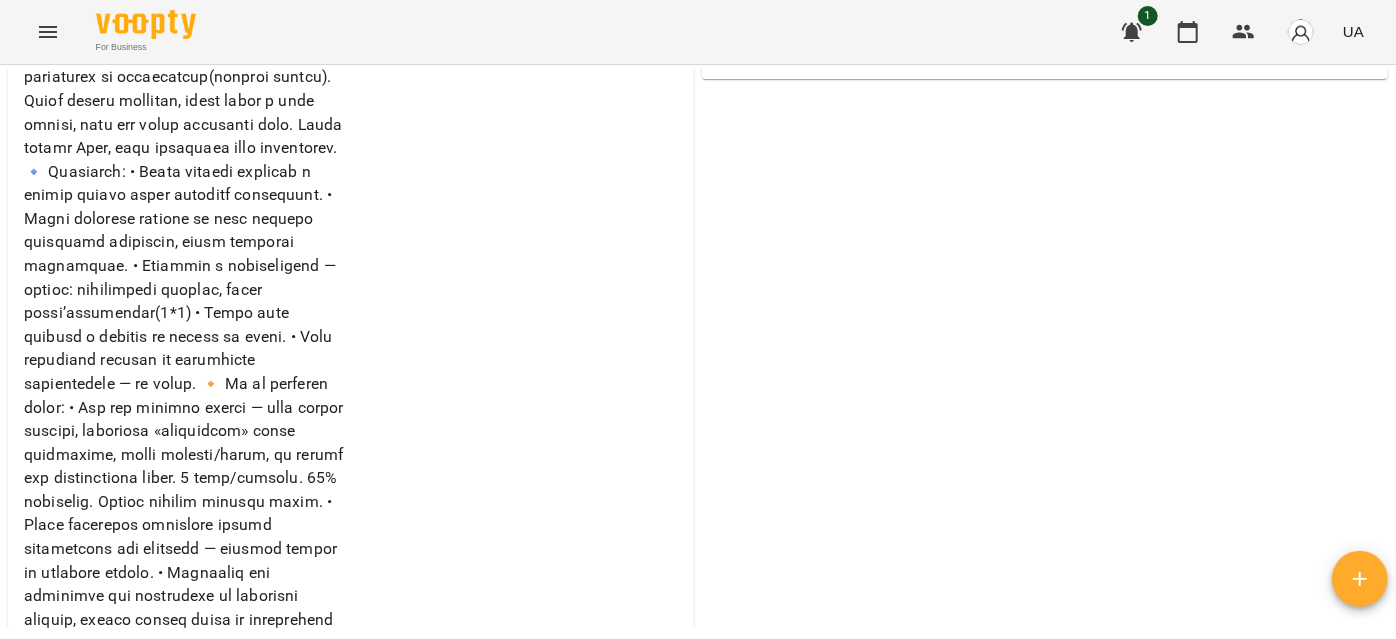 scroll, scrollTop: 727, scrollLeft: 0, axis: vertical 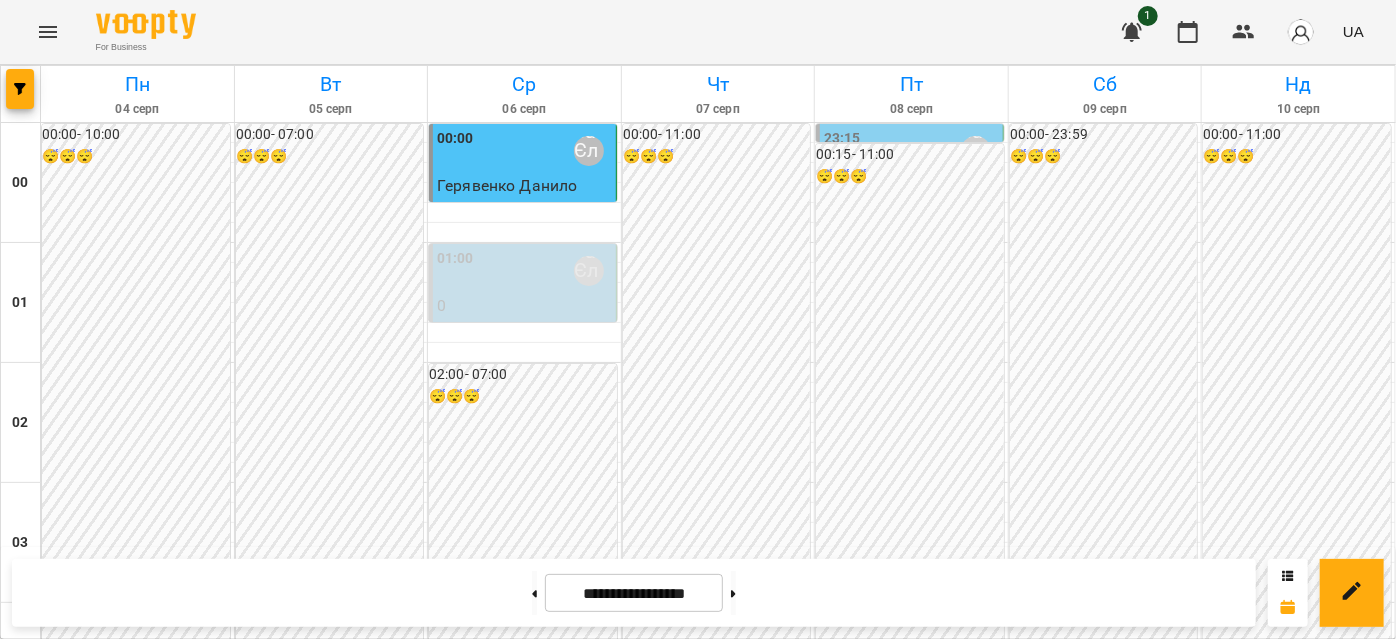 click on "[TIME] [FIRST] [LAST]" at bounding box center (911, 1471) 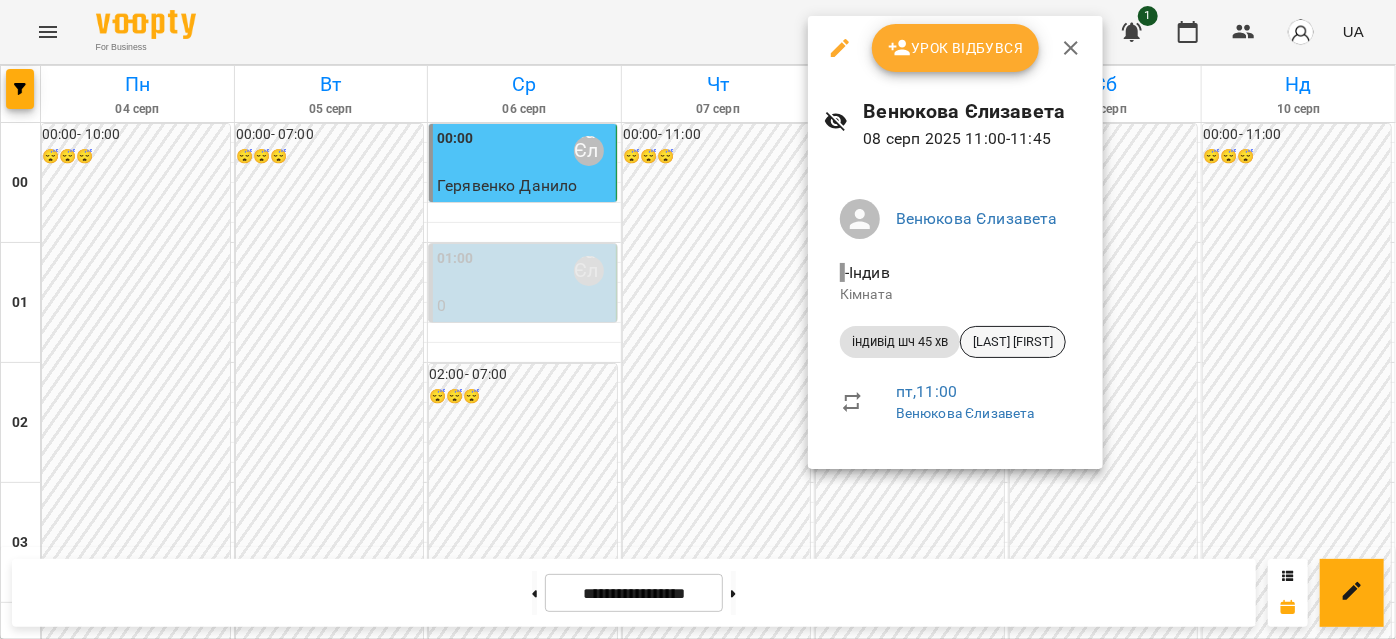 click on "[LAST] [FIRST]" at bounding box center (1013, 342) 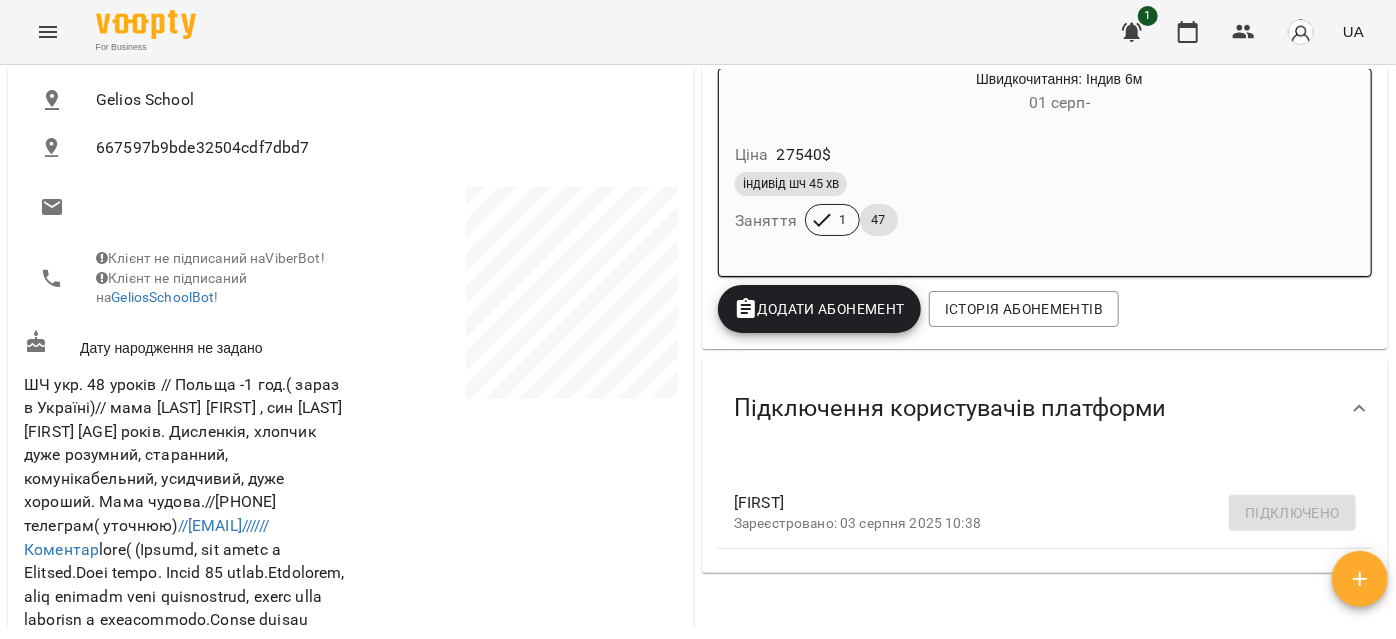 scroll, scrollTop: 272, scrollLeft: 0, axis: vertical 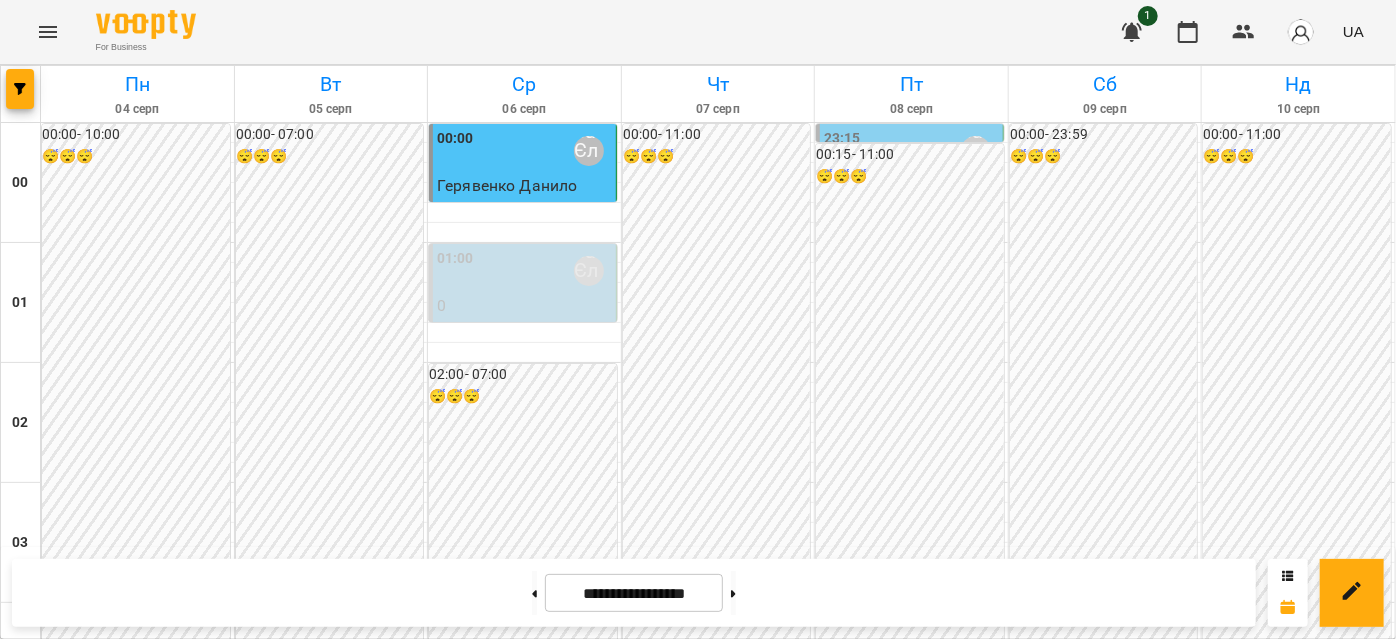 click on "0" at bounding box center [331, 2466] 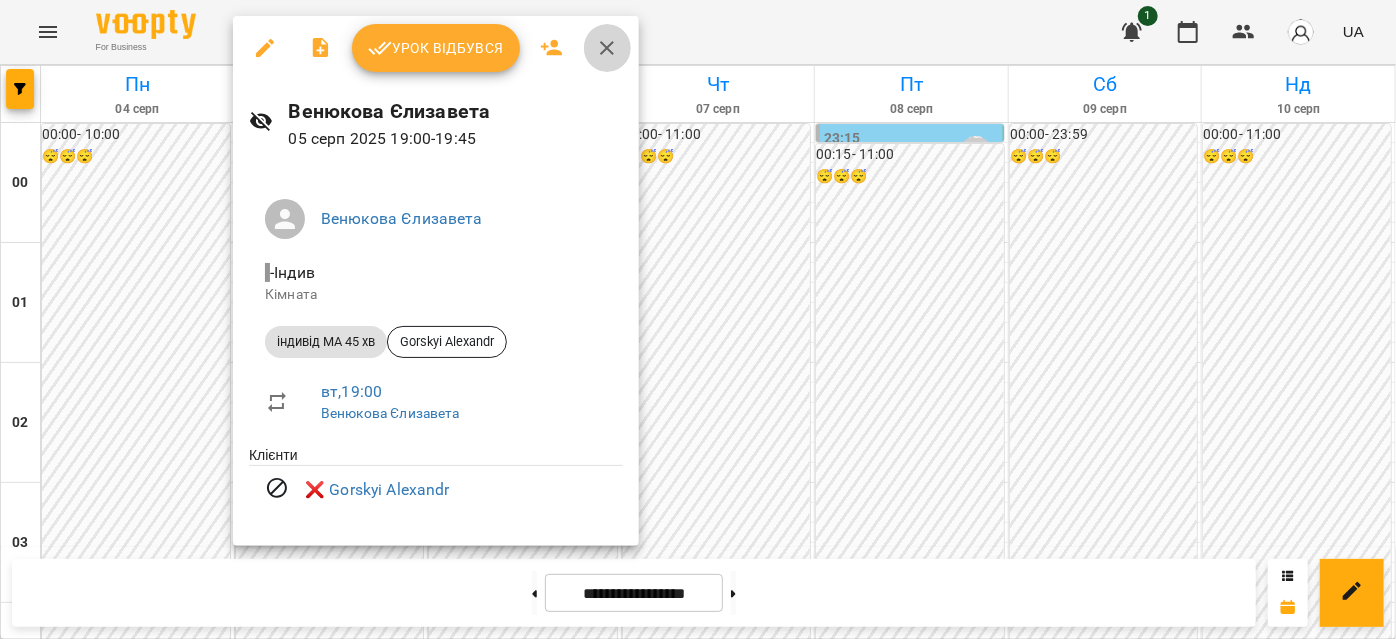 click 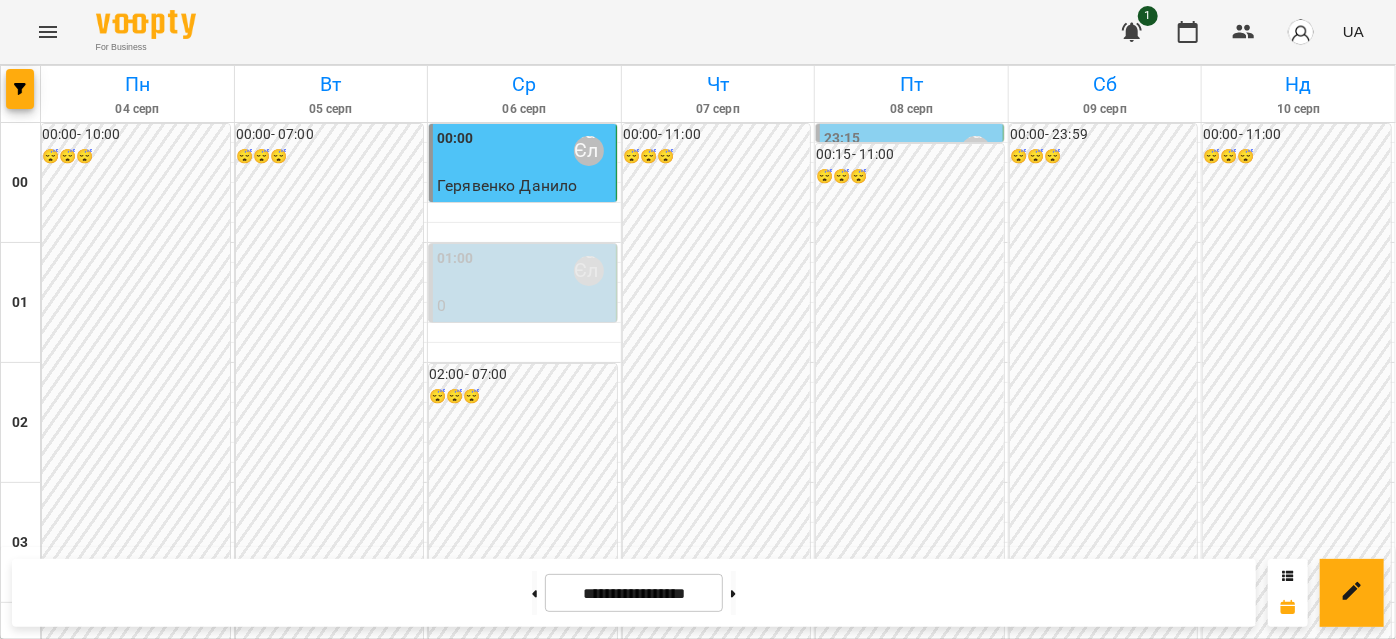 click on "[TIME] [FIRST] [LAST] 0 індивід шч 45 хв ([FIRST] [LAST])" at bounding box center (523, 2443) 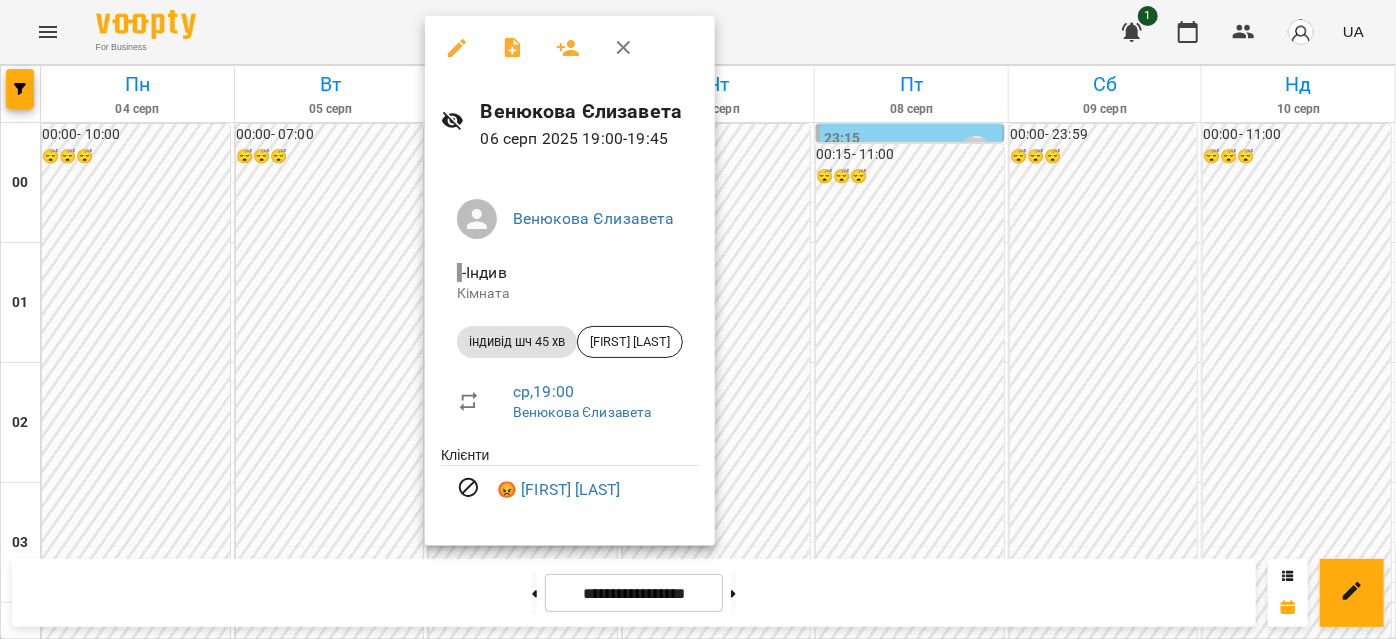 click 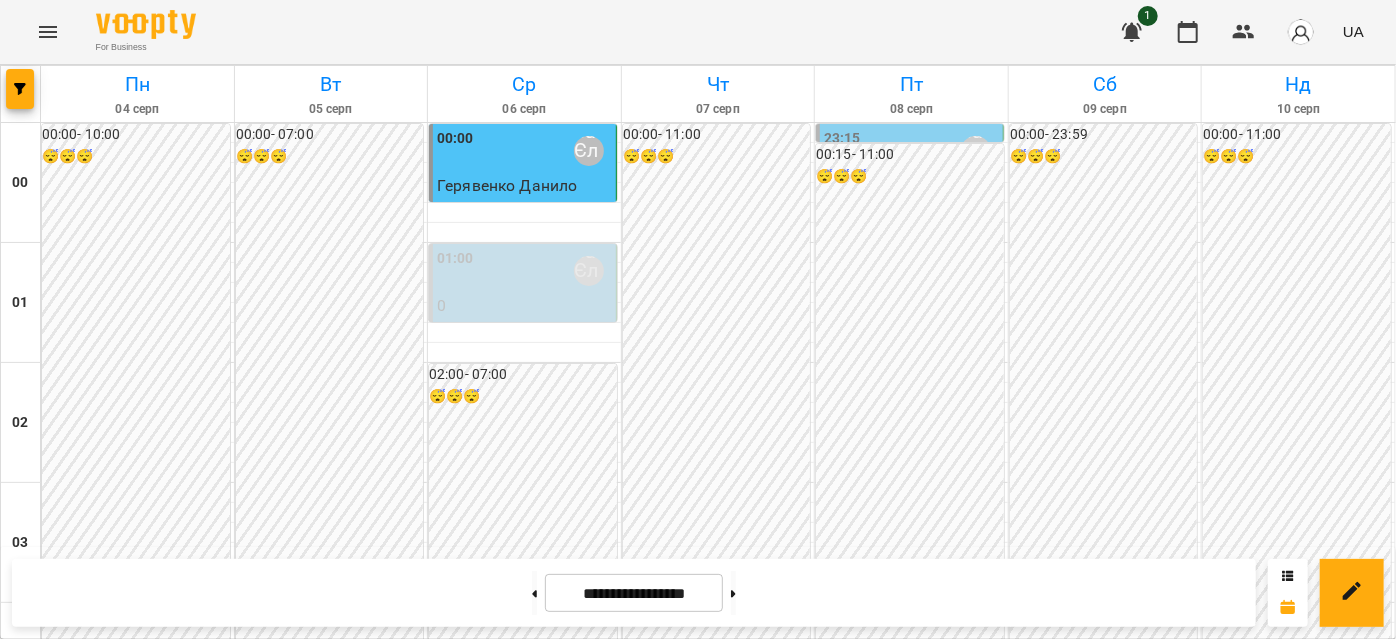 click on "[TIME] [FIRST] [LAST]" at bounding box center (137, 2431) 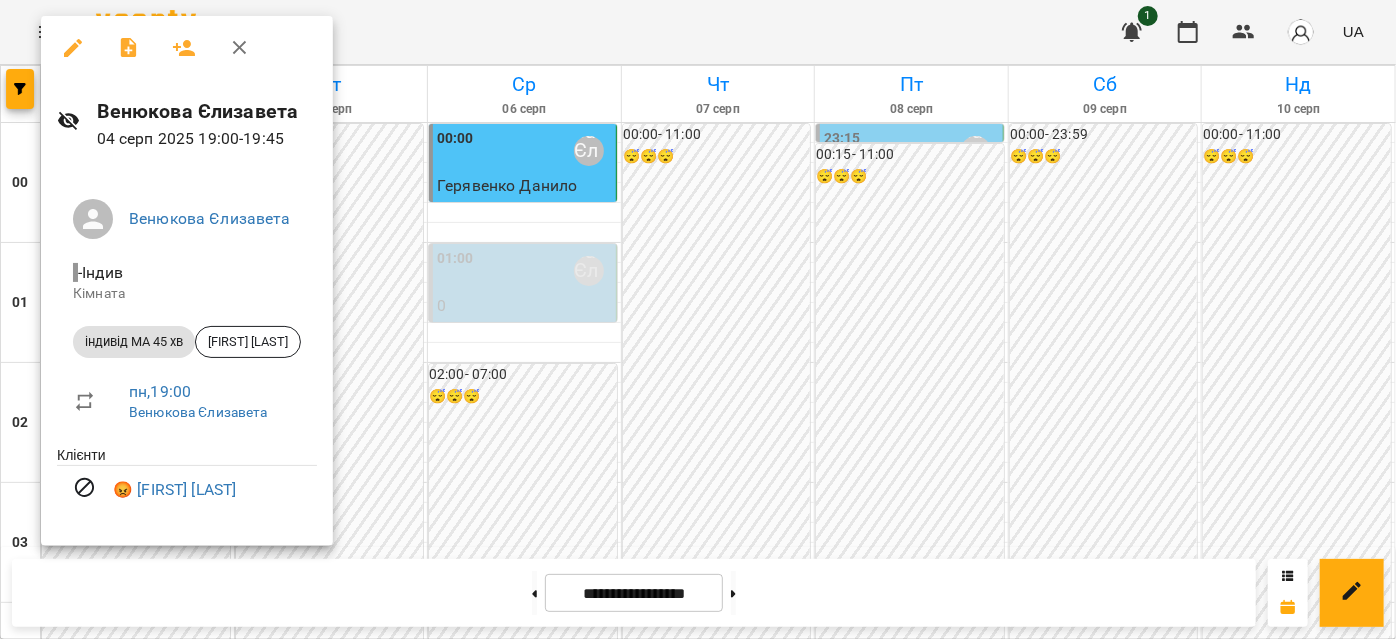 click 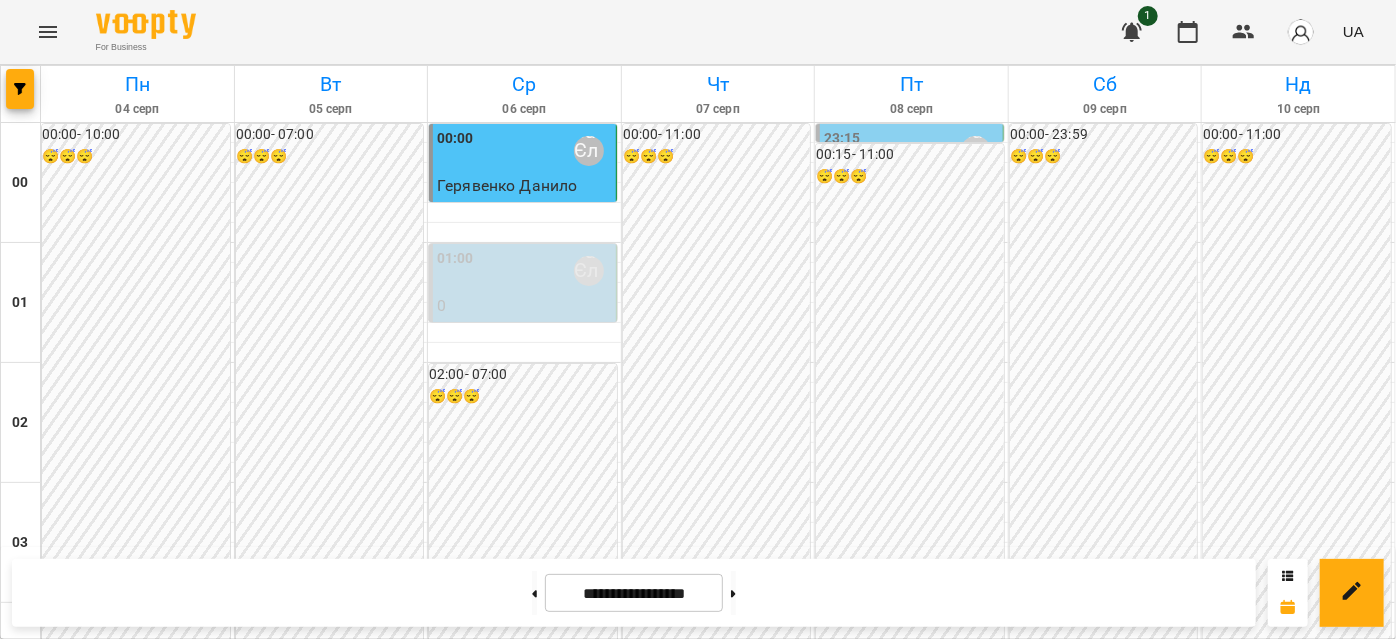 scroll, scrollTop: 1453, scrollLeft: 0, axis: vertical 